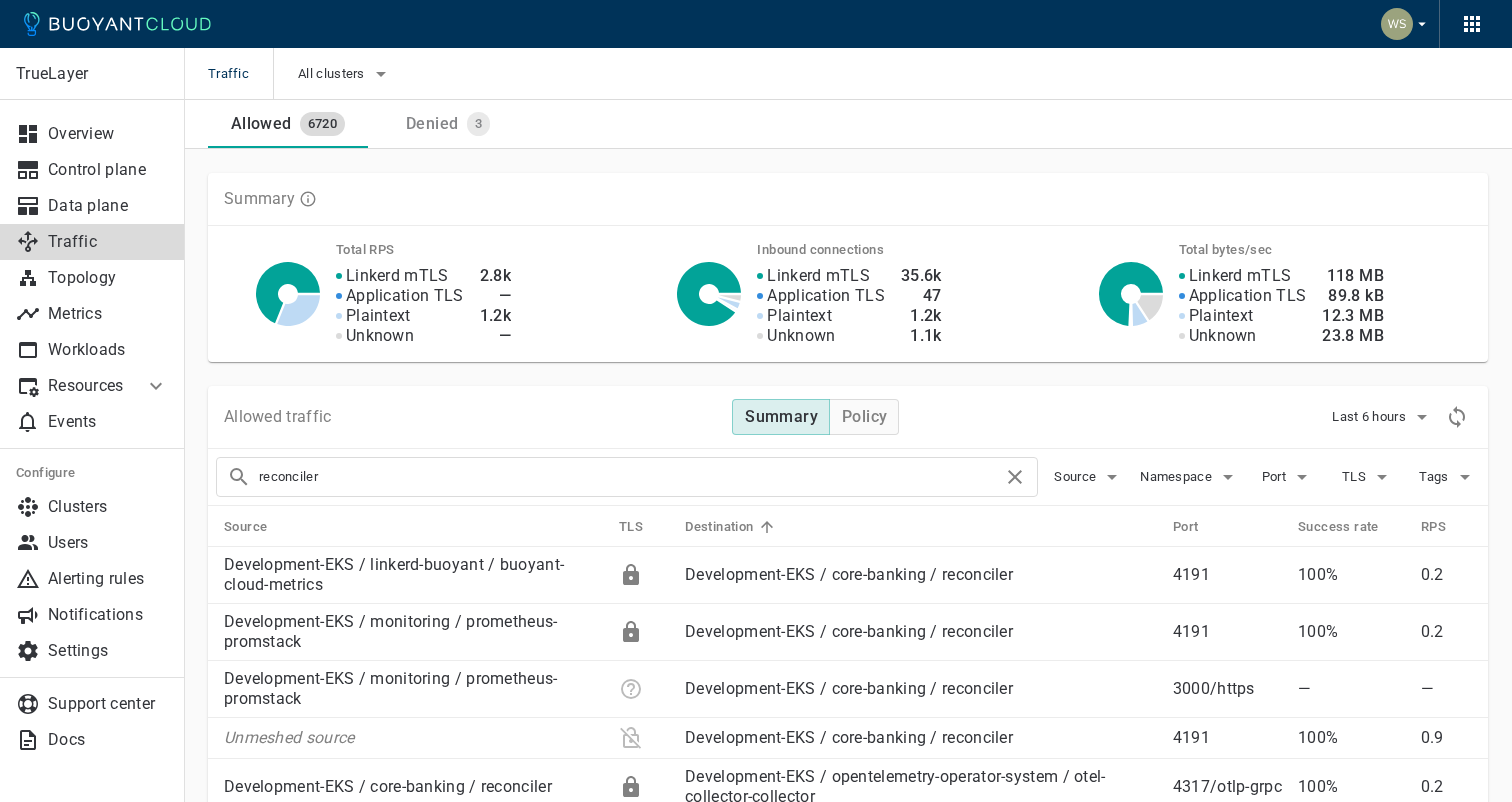 scroll, scrollTop: 0, scrollLeft: 0, axis: both 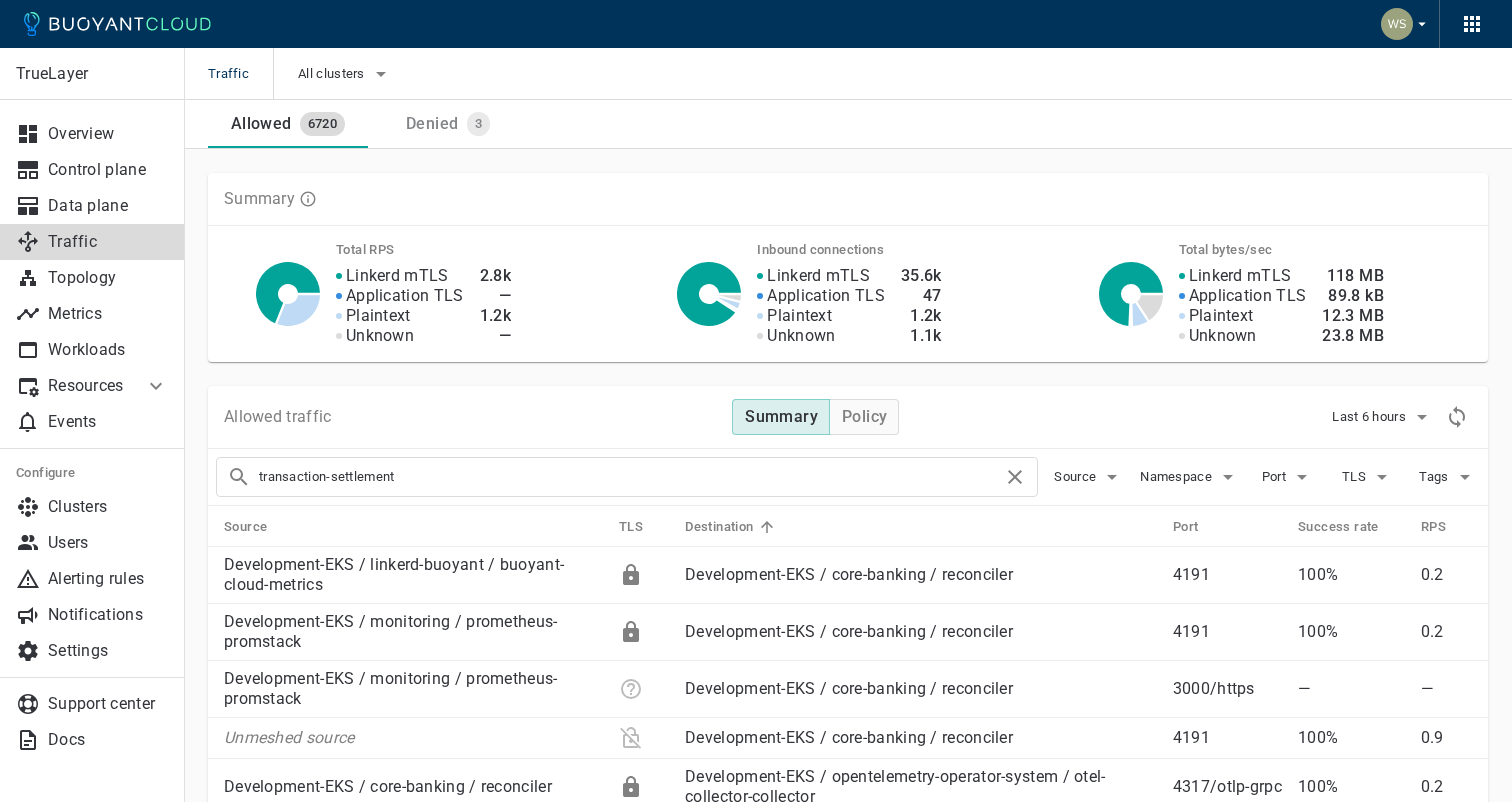 type on "transaction-settlement" 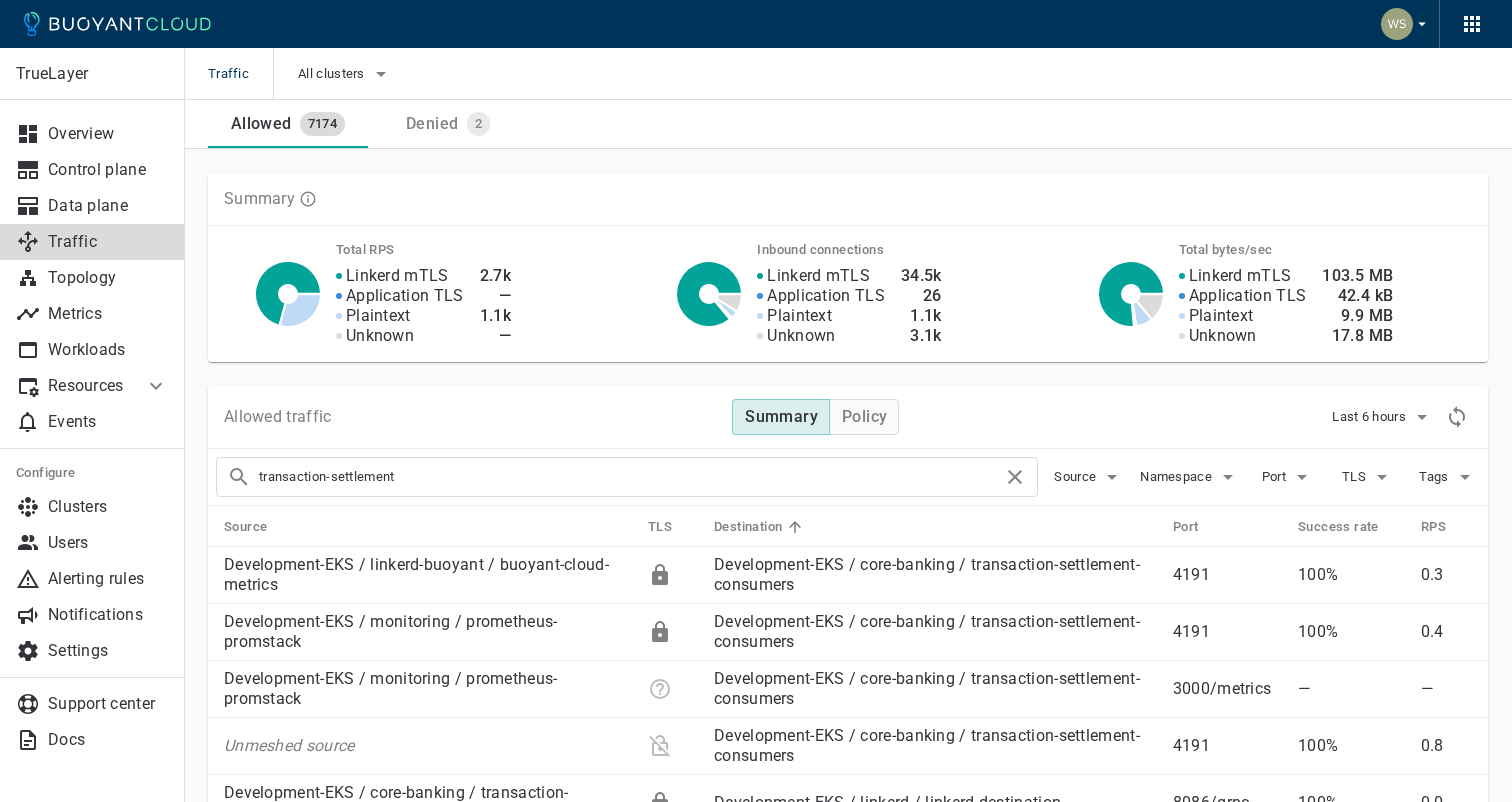 scroll, scrollTop: 0, scrollLeft: 0, axis: both 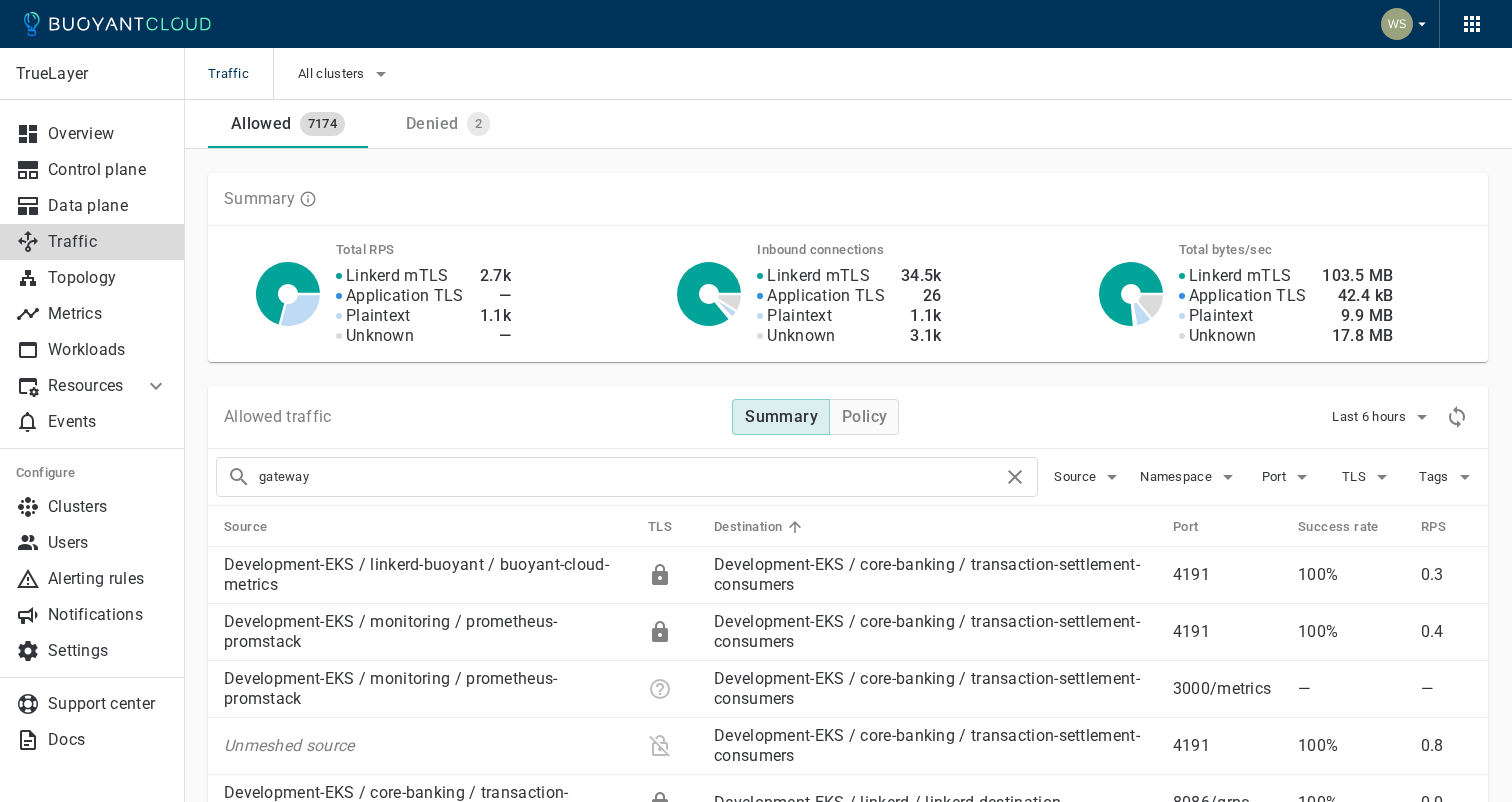 type on "gateway" 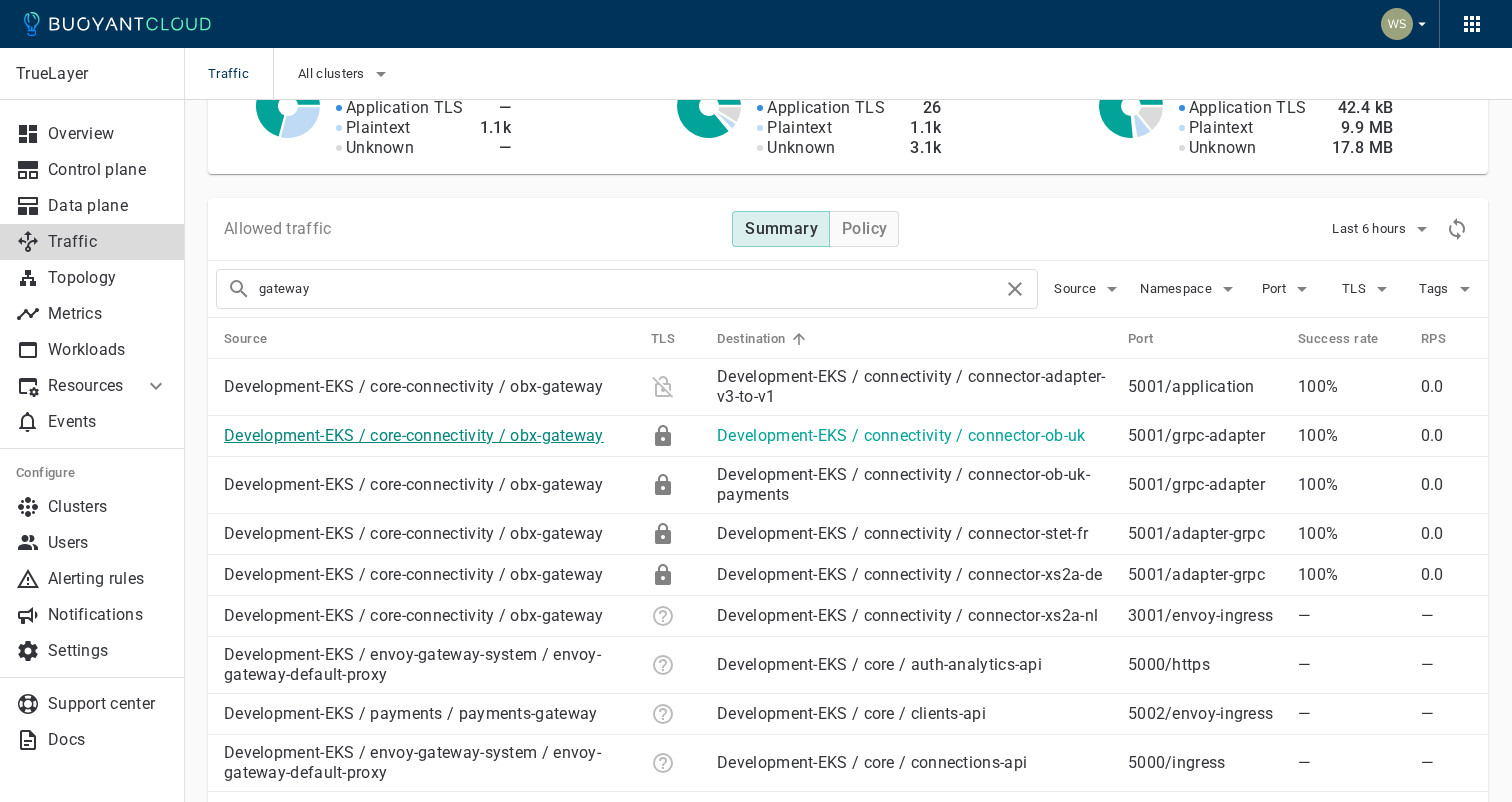scroll, scrollTop: 0, scrollLeft: 0, axis: both 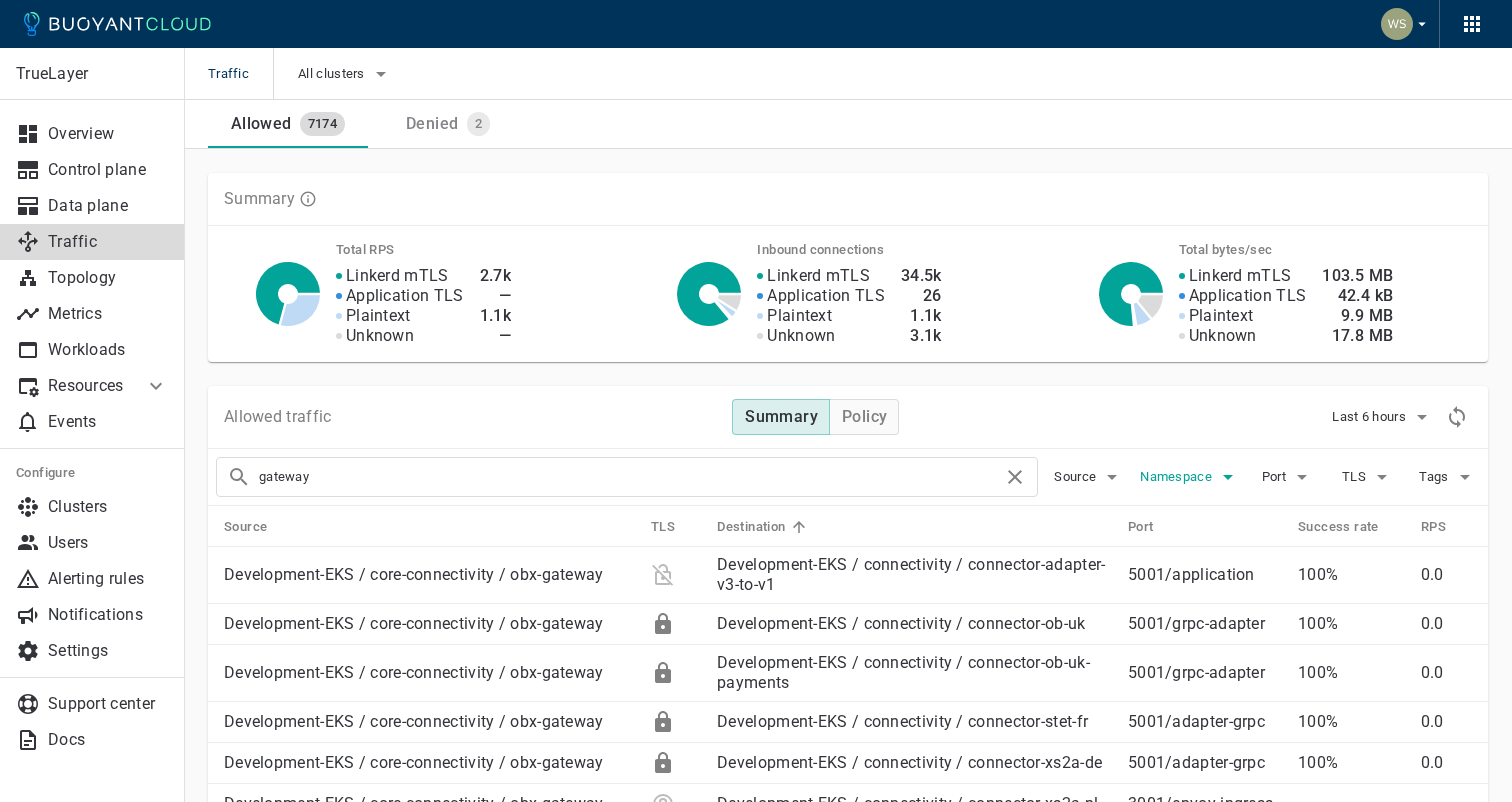 click on "Namespace" at bounding box center (1178, 477) 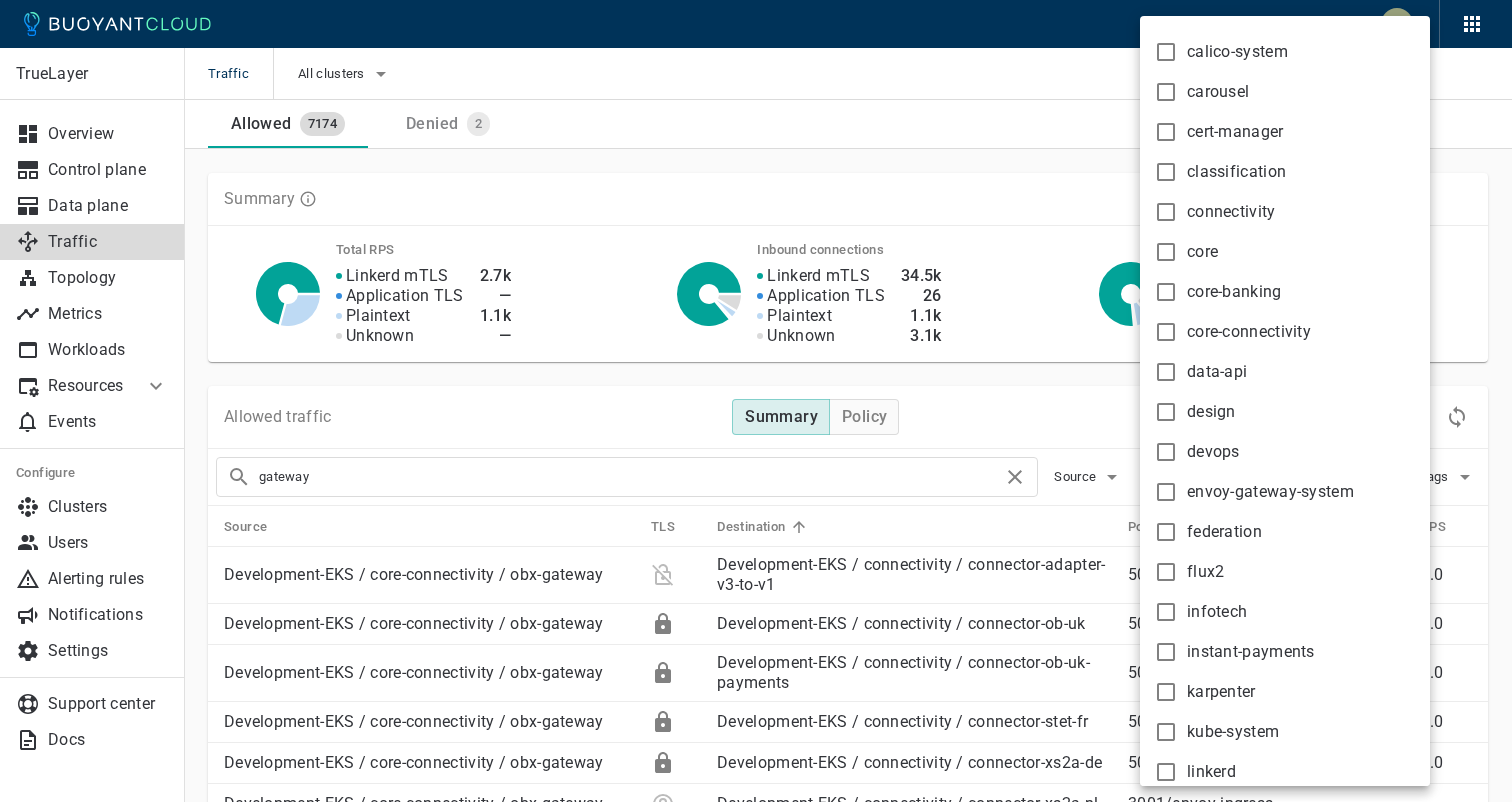 click on "core-banking" at bounding box center (1237, 52) 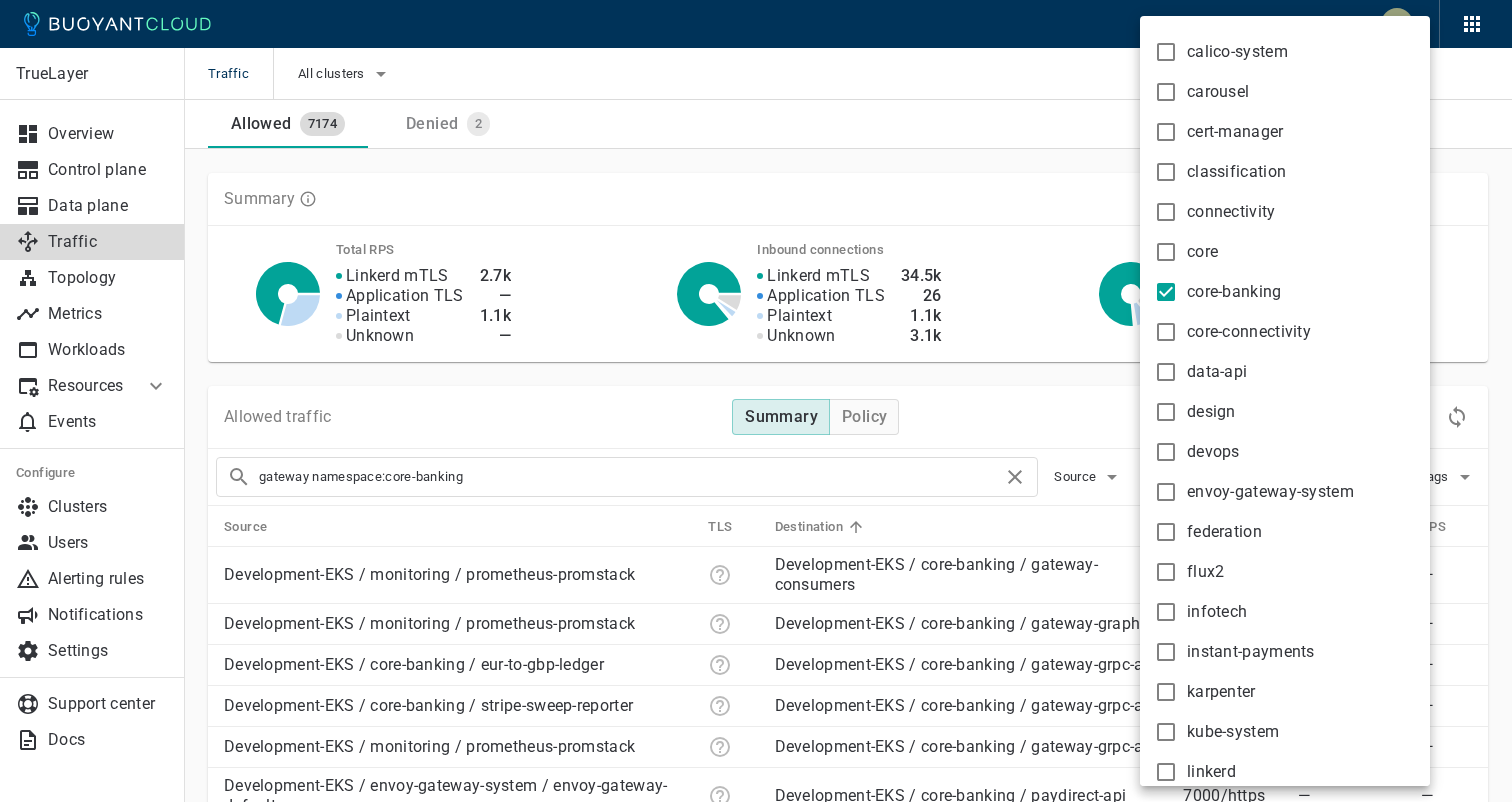 click at bounding box center [756, 401] 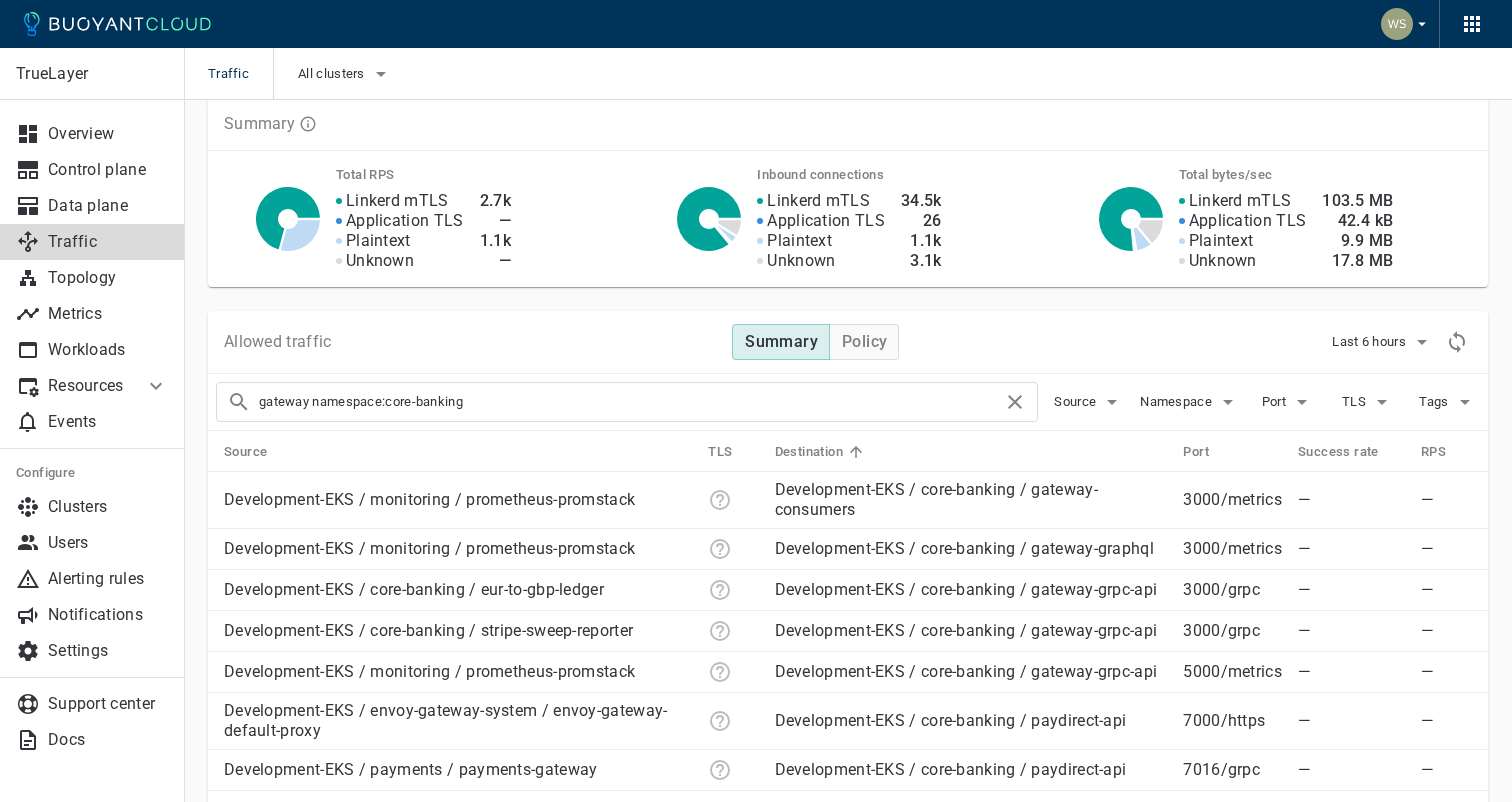 scroll, scrollTop: 36, scrollLeft: 0, axis: vertical 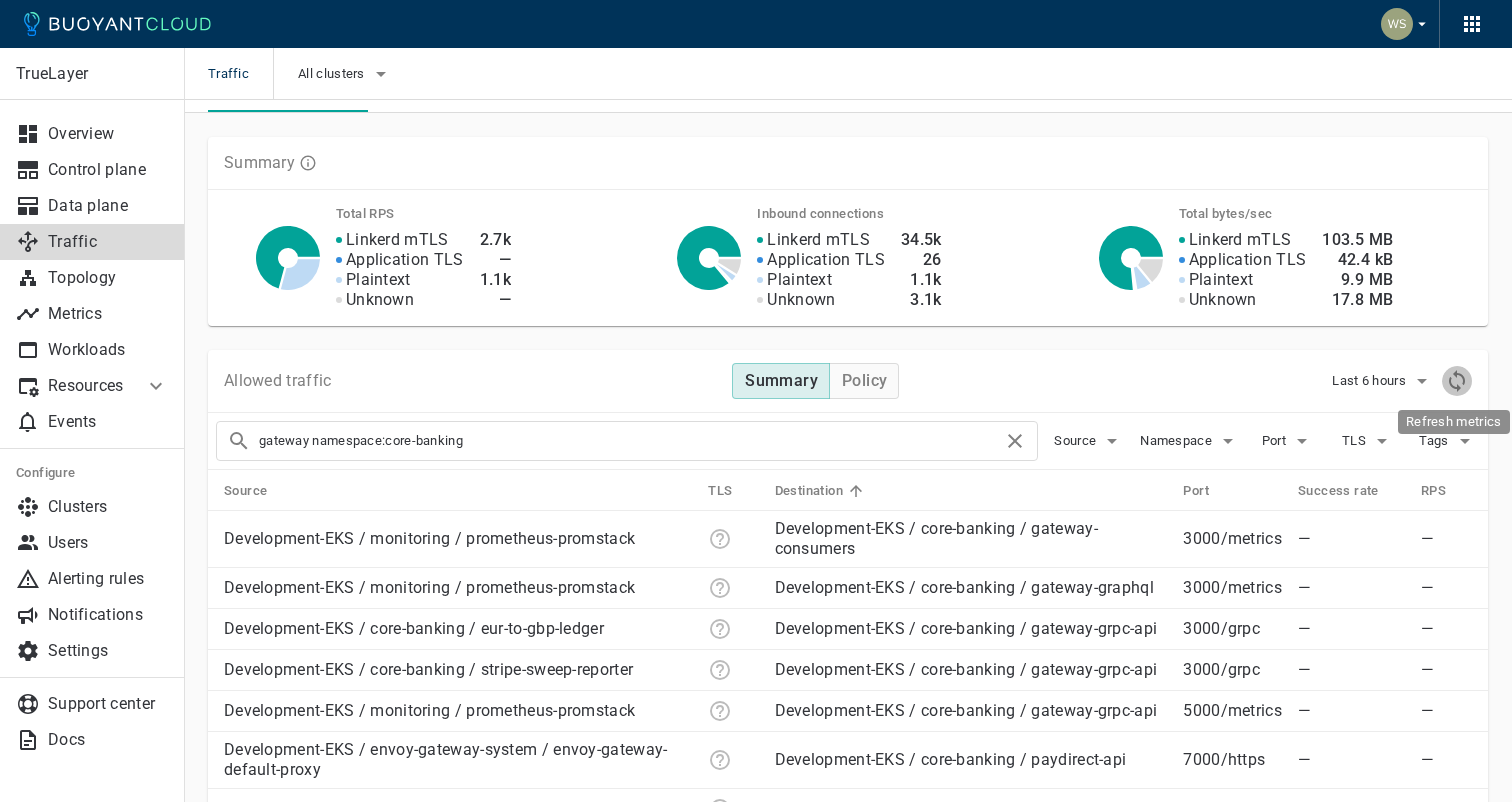 click at bounding box center [1457, 381] 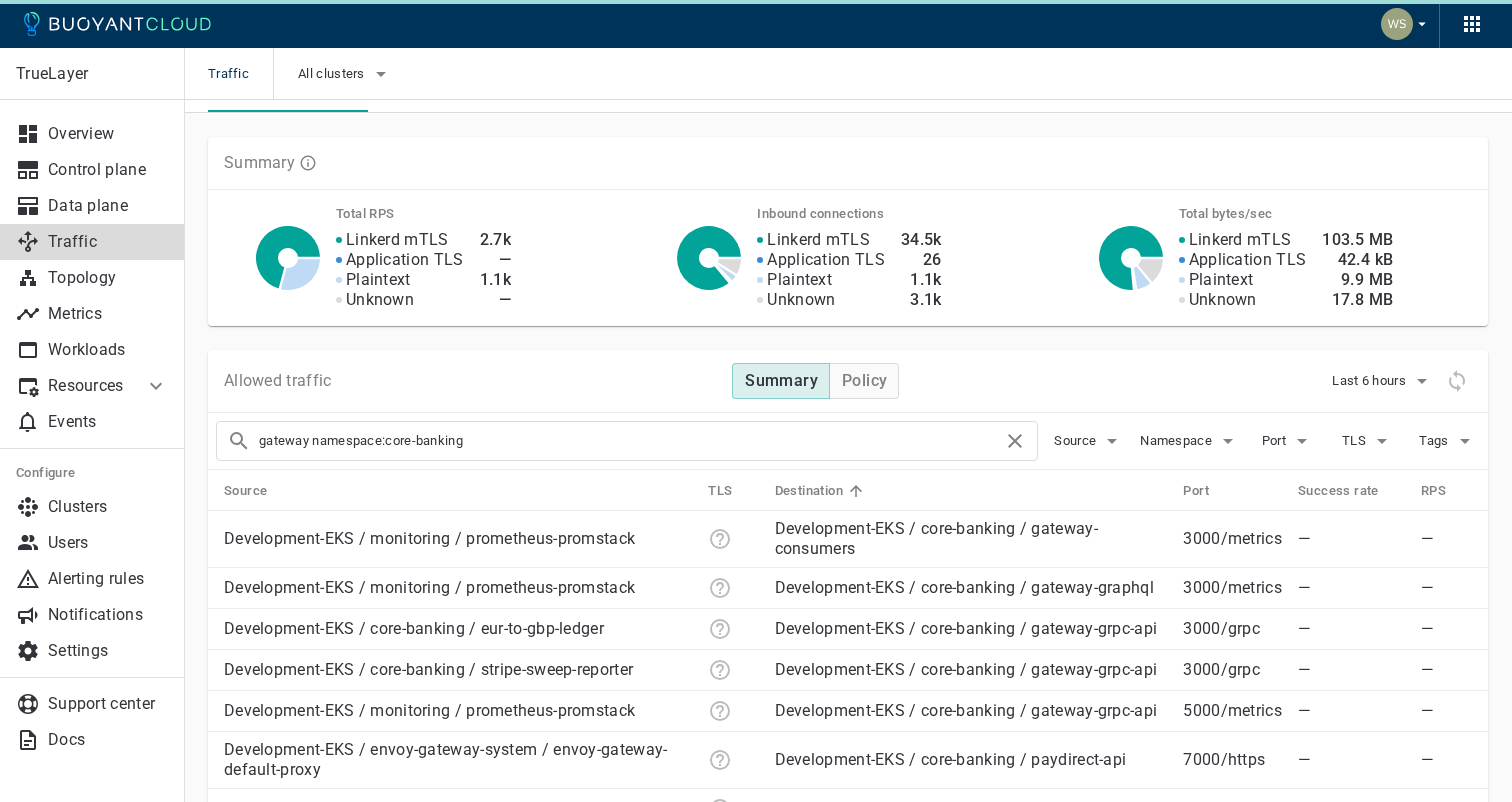 click on "Allowed traffic Summary Policy Last 6 hours gateway namespace:core-banking Source Namespace Port TLS Tags Source TLS Destination Port Success rate RPS Development-EKS / monitoring / prometheus-promstack Development-EKS / core-banking / gateway-consumers 3000  /  metrics — — Development-EKS / monitoring / prometheus-promstack Development-EKS / core-banking / gateway-graphql 3000  /  metrics — — Development-EKS / core-banking / eur-to-gbp-ledger Development-EKS / core-banking / gateway-grpc-api 3000  /  grpc — — Development-EKS / core-banking / stripe-sweep-reporter Development-EKS / core-banking / gateway-grpc-api 3000  /  grpc — — Development-EKS / monitoring / prometheus-promstack Development-EKS / core-banking / gateway-grpc-api 5000  /  metrics — — Development-EKS / envoy-gateway-system / envoy-gateway-default-proxy Development-EKS / core-banking / paydirect-api 7000  /  https — — Development-EKS / payments / payments-gateway Development-EKS / core-banking / paydirect-api 7016  /" at bounding box center [836, 1139] 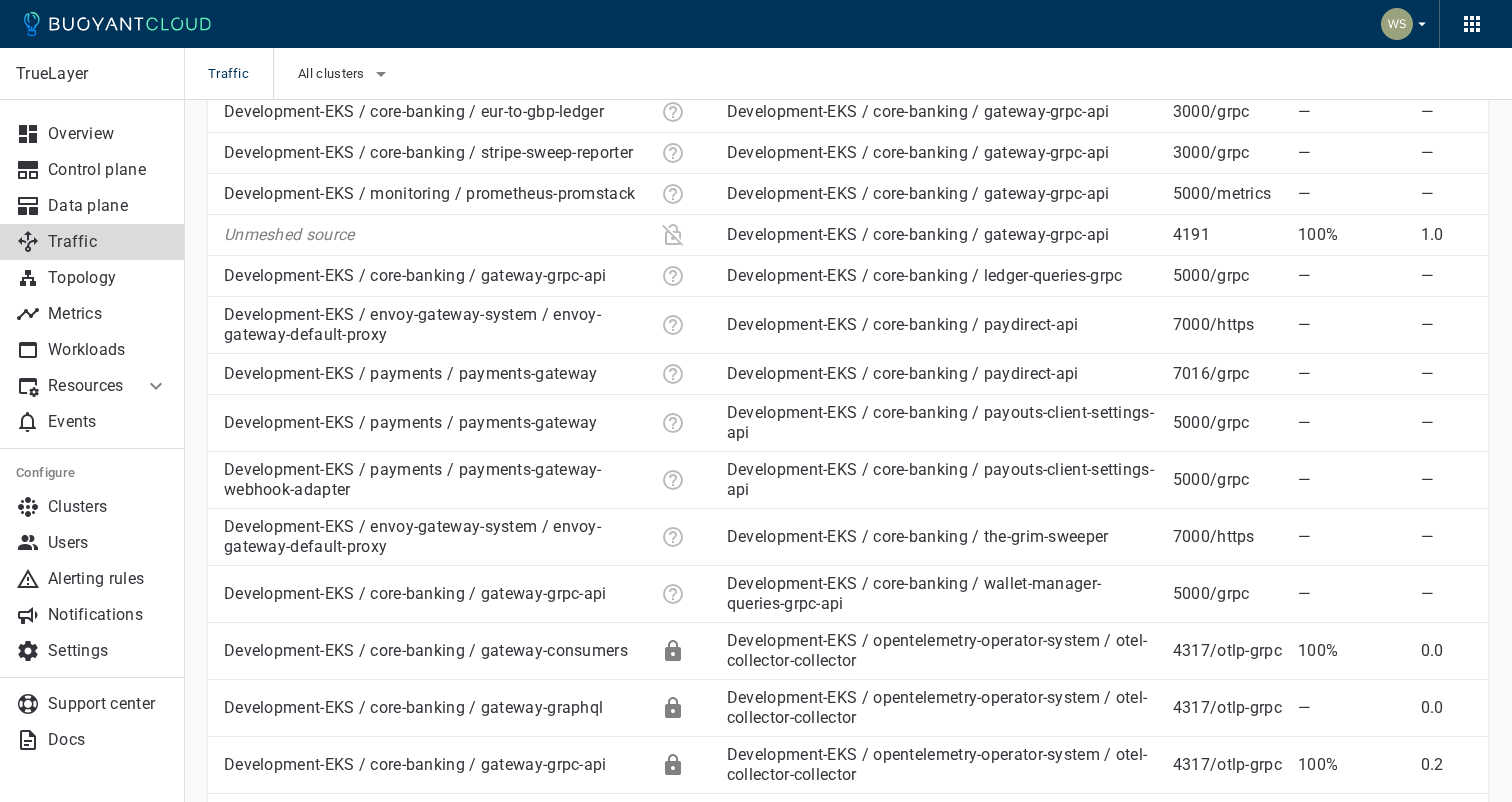 scroll, scrollTop: 0, scrollLeft: 0, axis: both 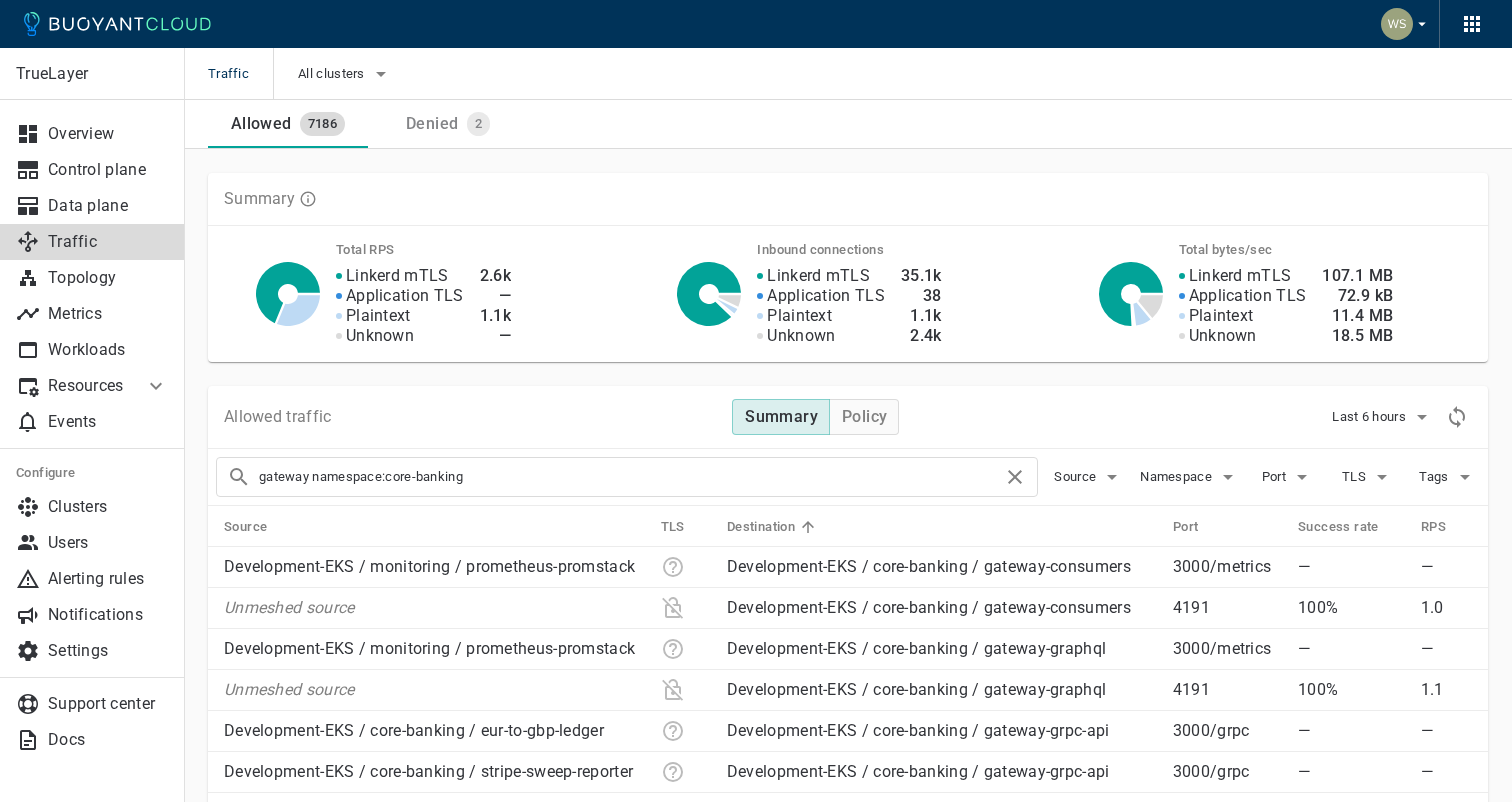 click on "gateway namespace:core-banking" at bounding box center (631, 477) 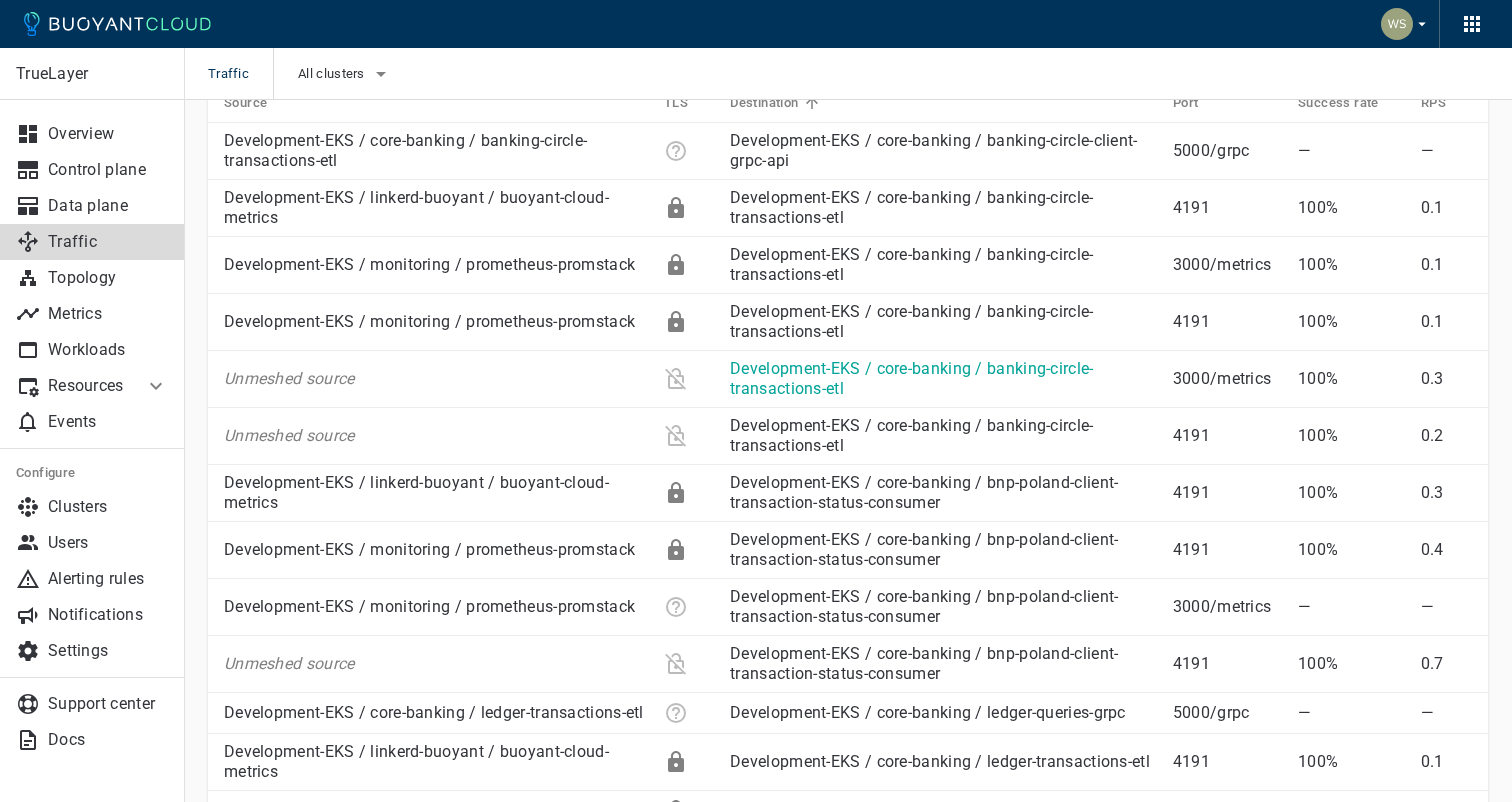 scroll, scrollTop: 0, scrollLeft: 0, axis: both 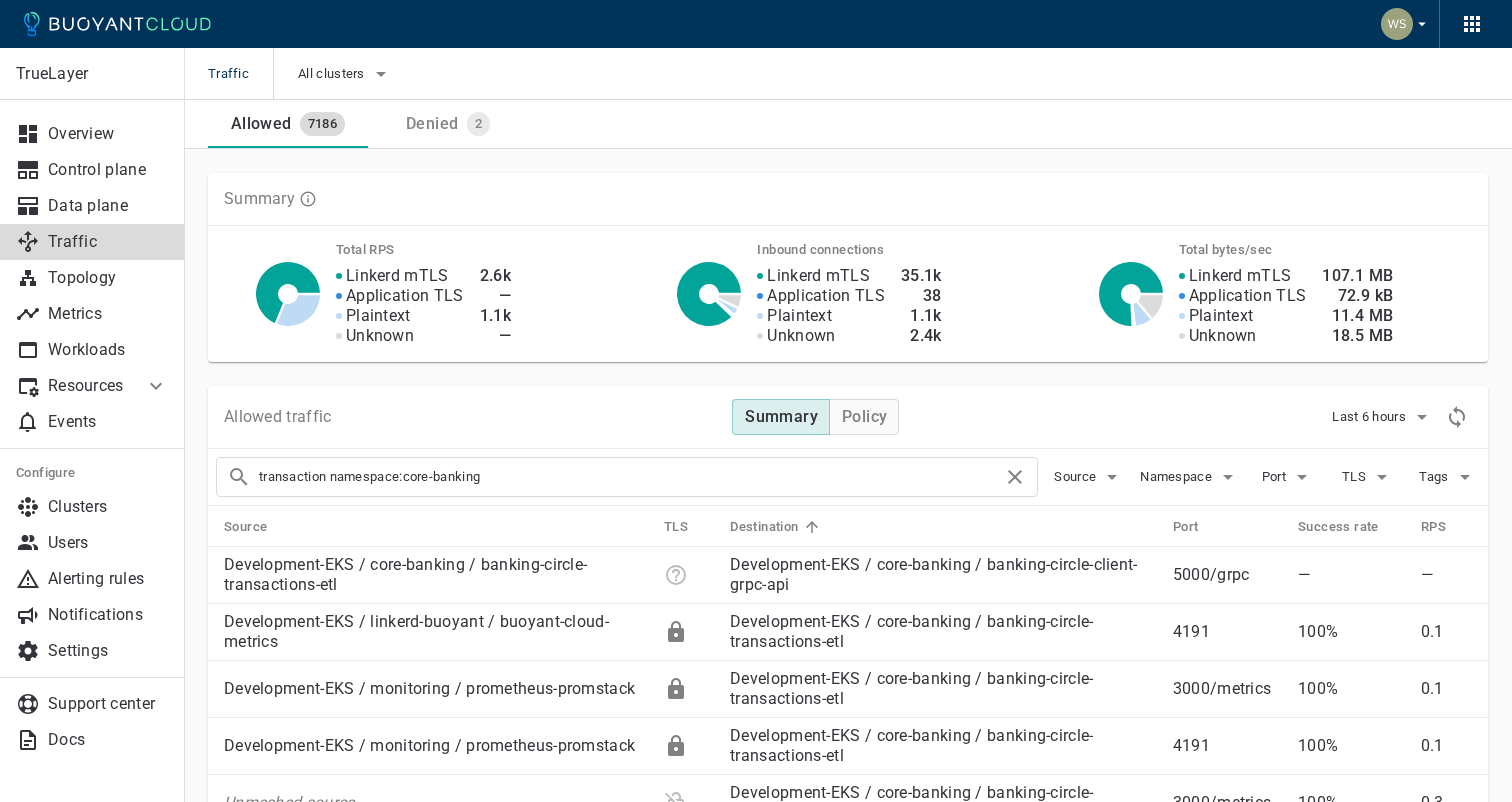 click on "transaction namespace:core-banking" at bounding box center (631, 477) 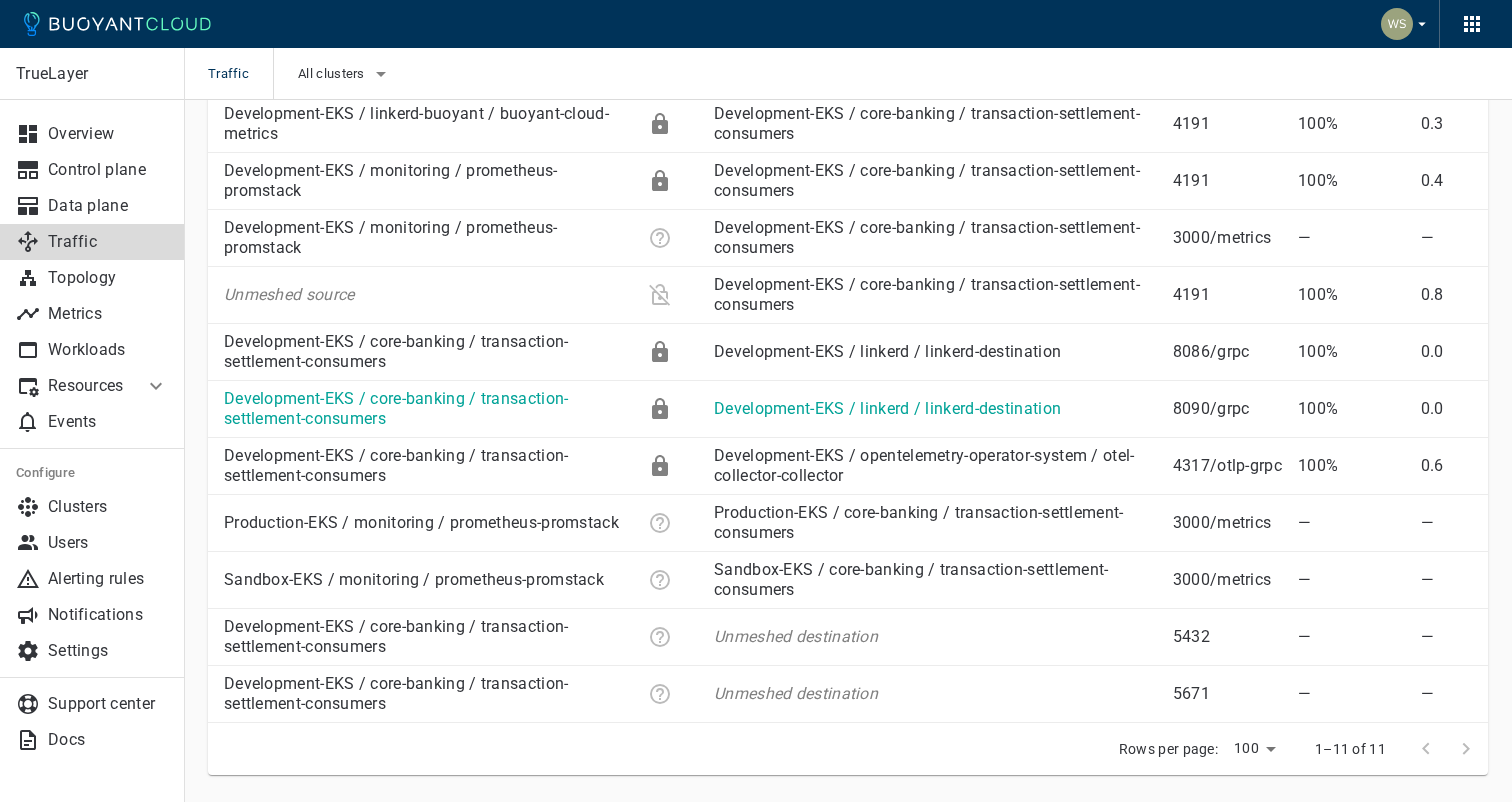 scroll, scrollTop: 0, scrollLeft: 0, axis: both 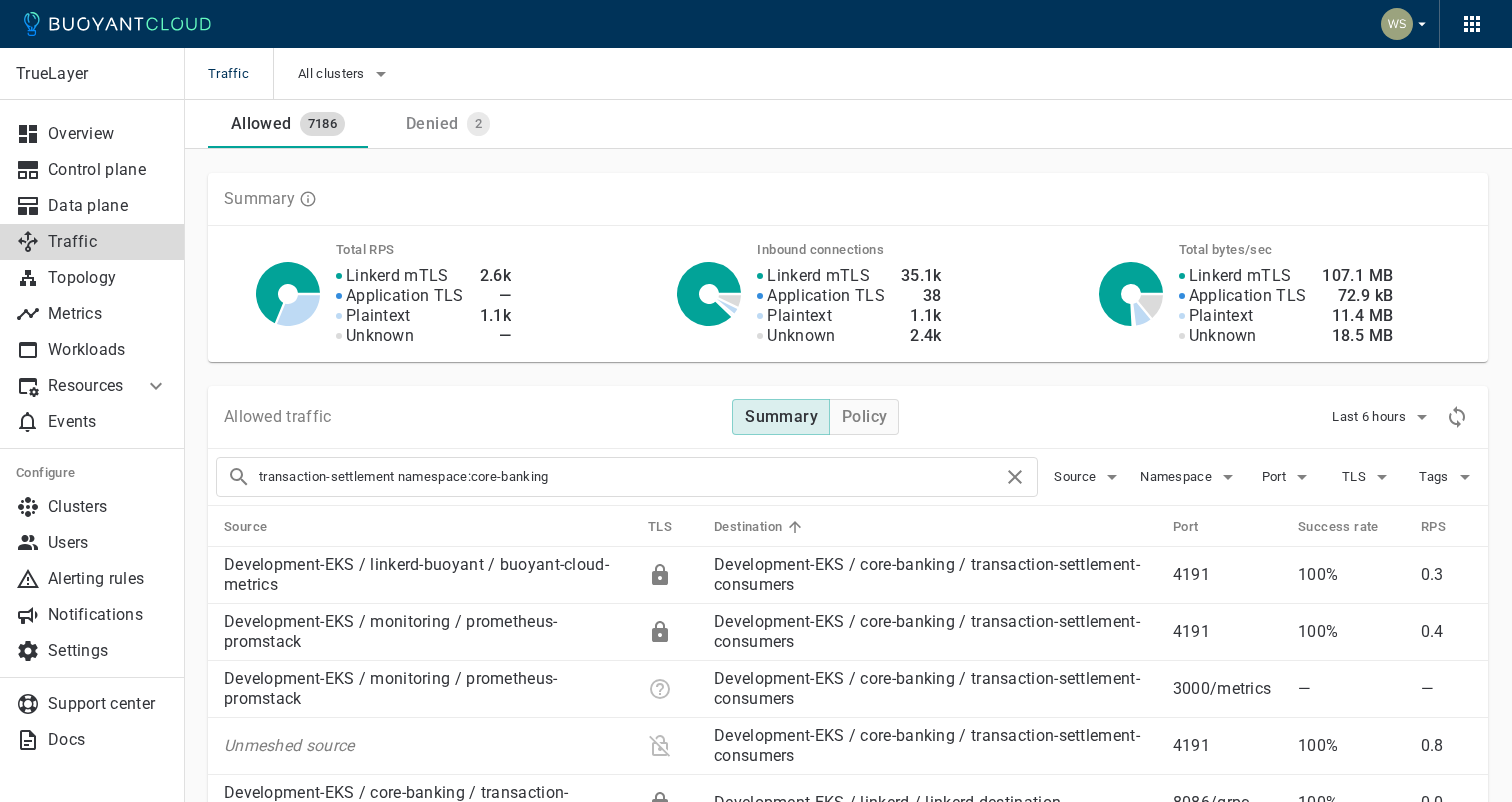 drag, startPoint x: 395, startPoint y: 476, endPoint x: 221, endPoint y: 465, distance: 174.34735 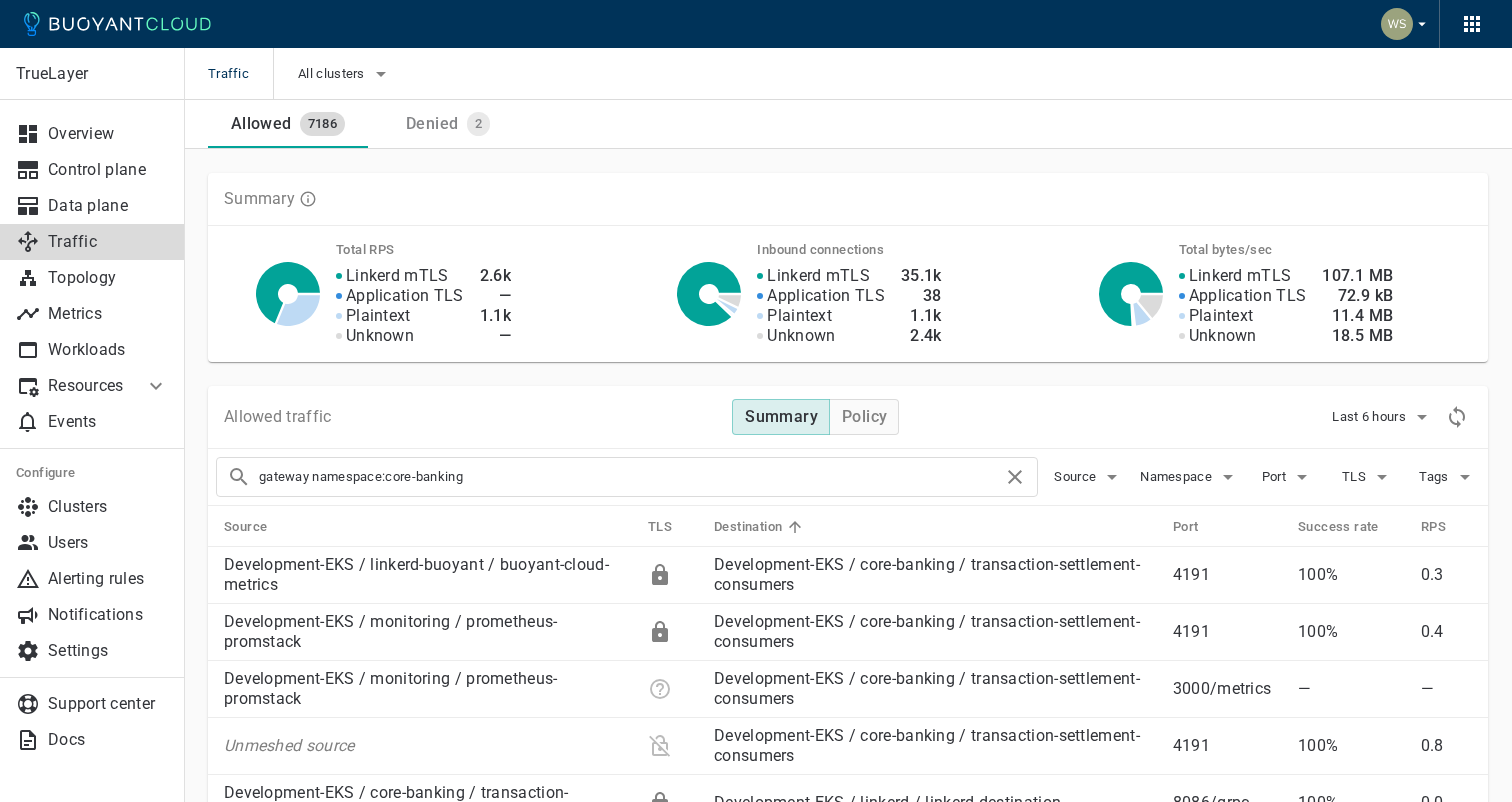 type on "gateway namespace:core-banking" 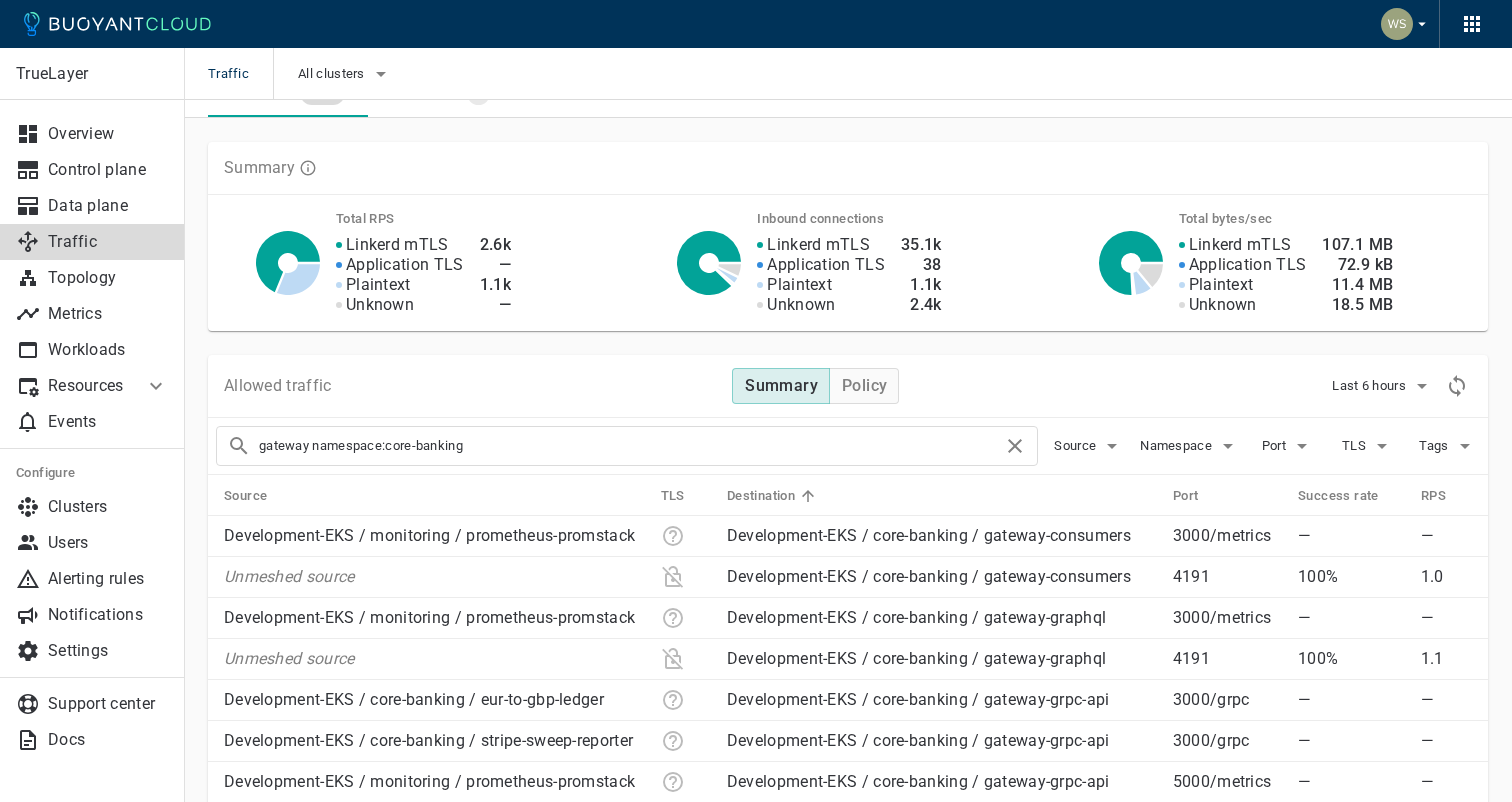 scroll, scrollTop: 17, scrollLeft: 0, axis: vertical 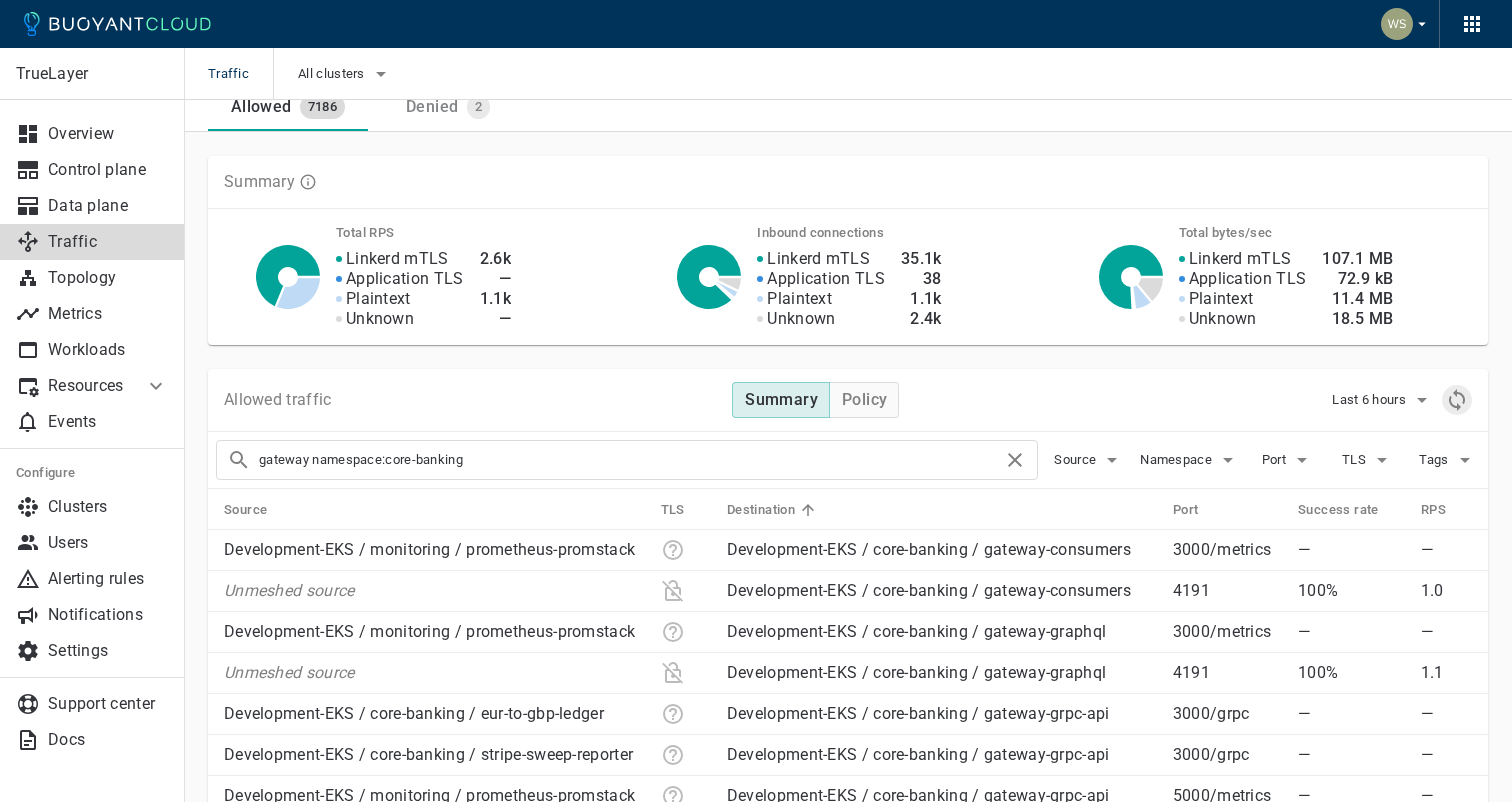 click at bounding box center [1457, 400] 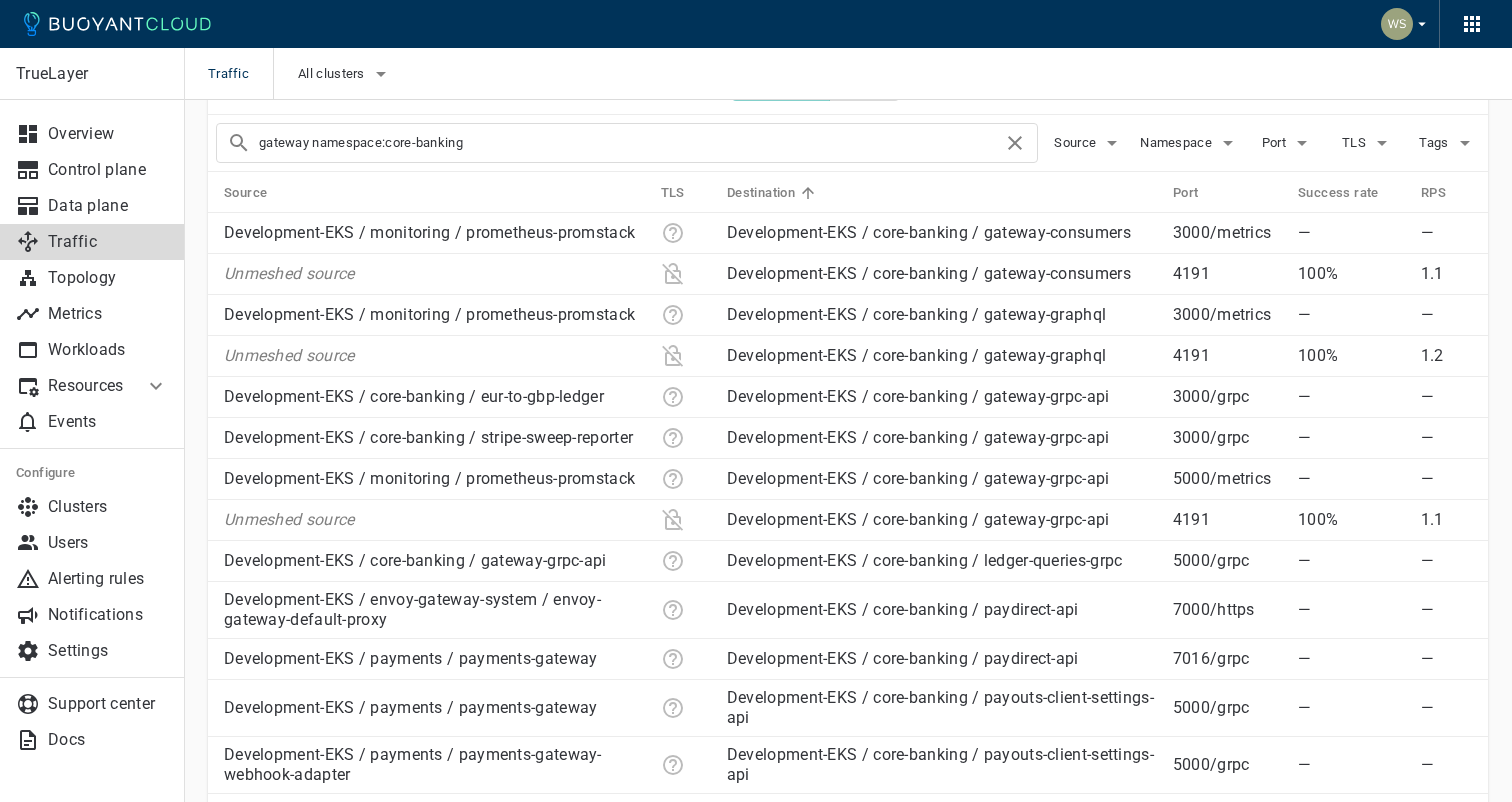 scroll, scrollTop: 0, scrollLeft: 0, axis: both 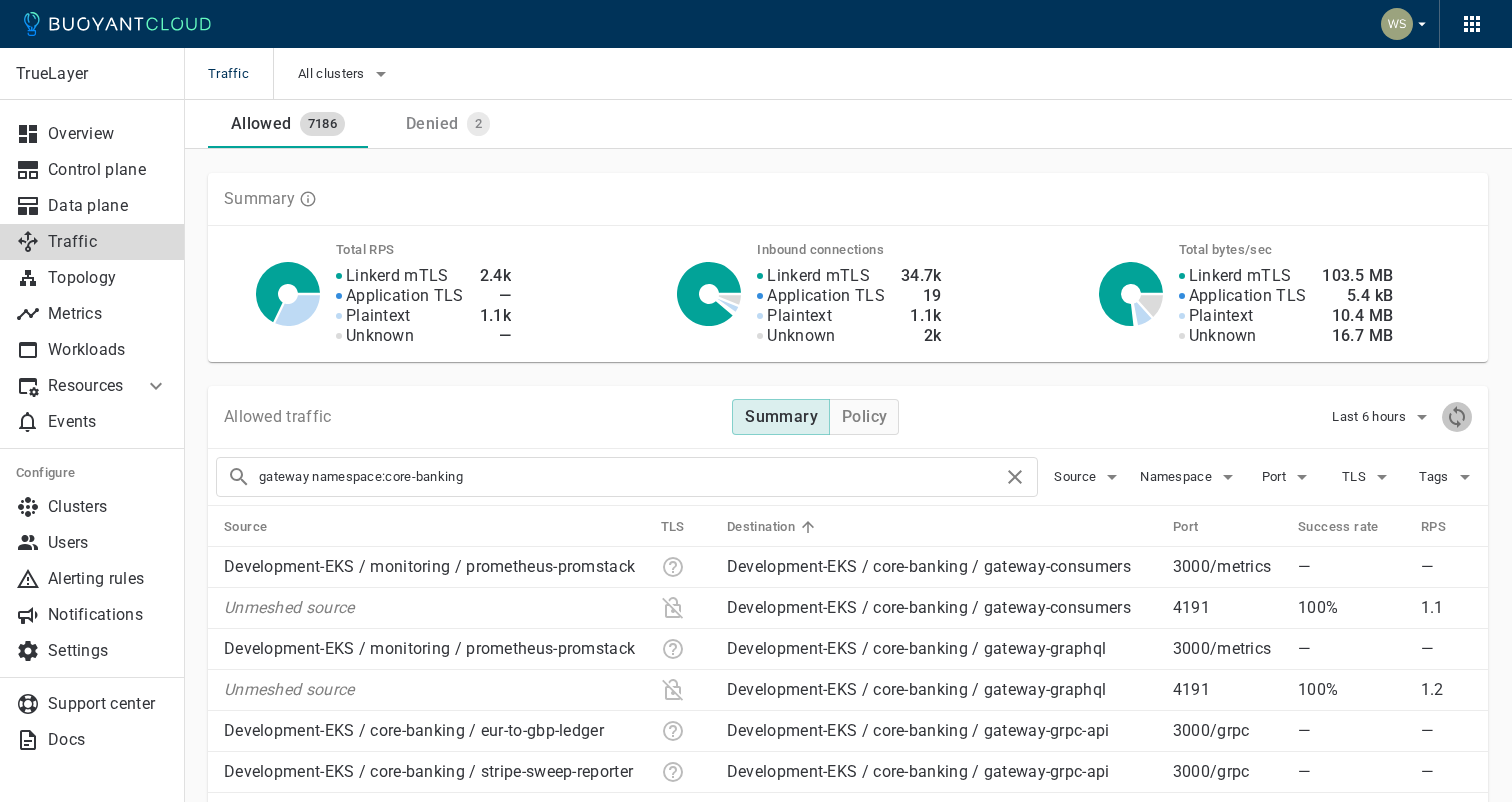 click at bounding box center [1457, 417] 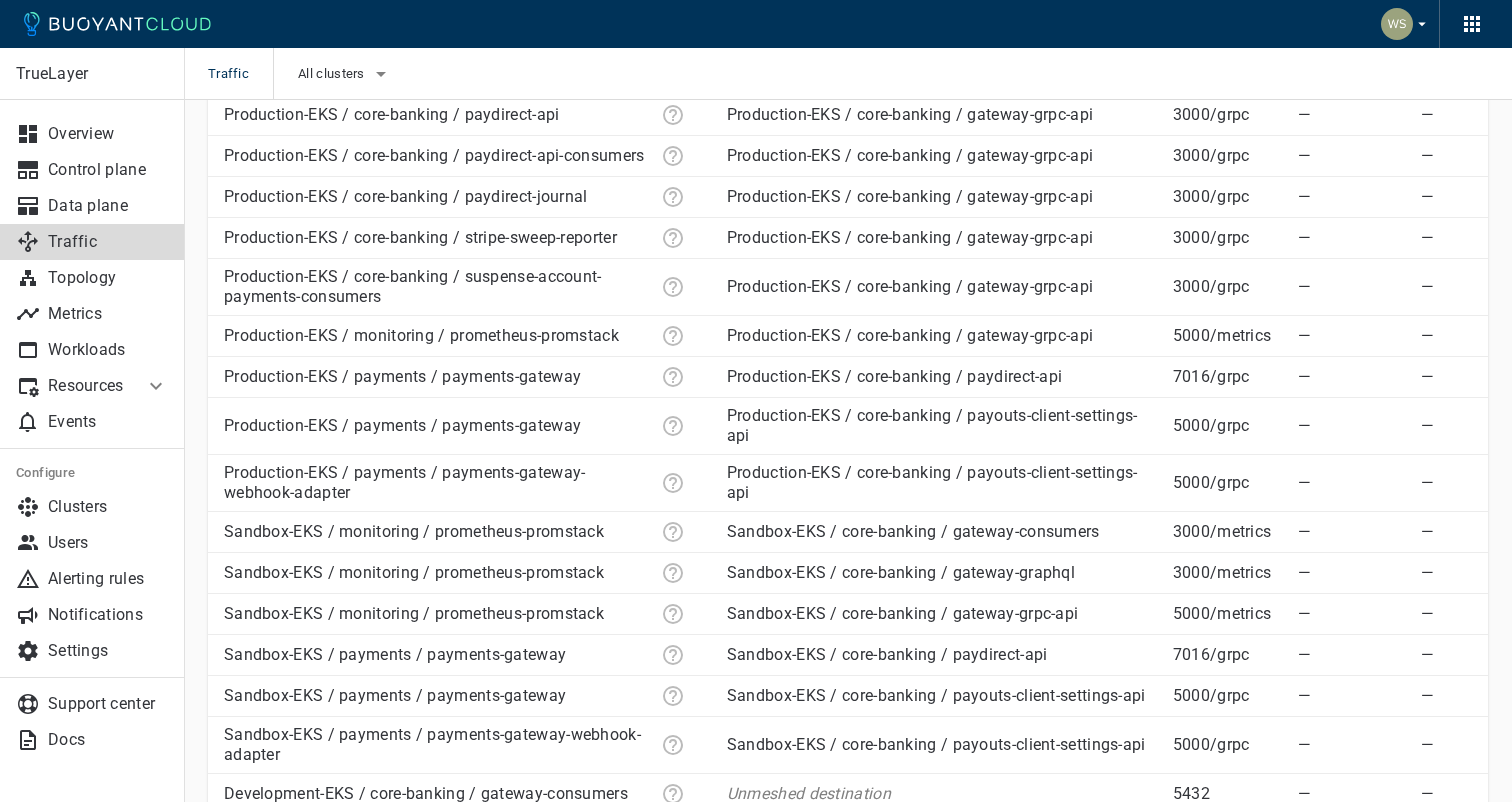 scroll, scrollTop: 1846, scrollLeft: 0, axis: vertical 